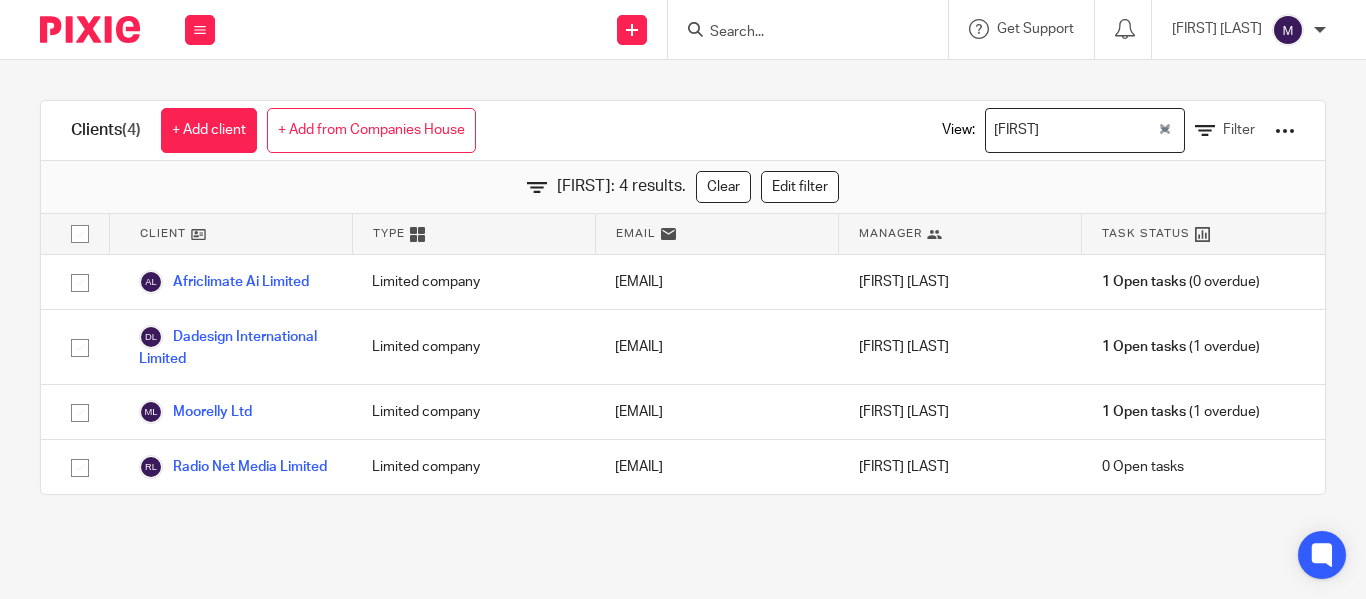 scroll, scrollTop: 0, scrollLeft: 0, axis: both 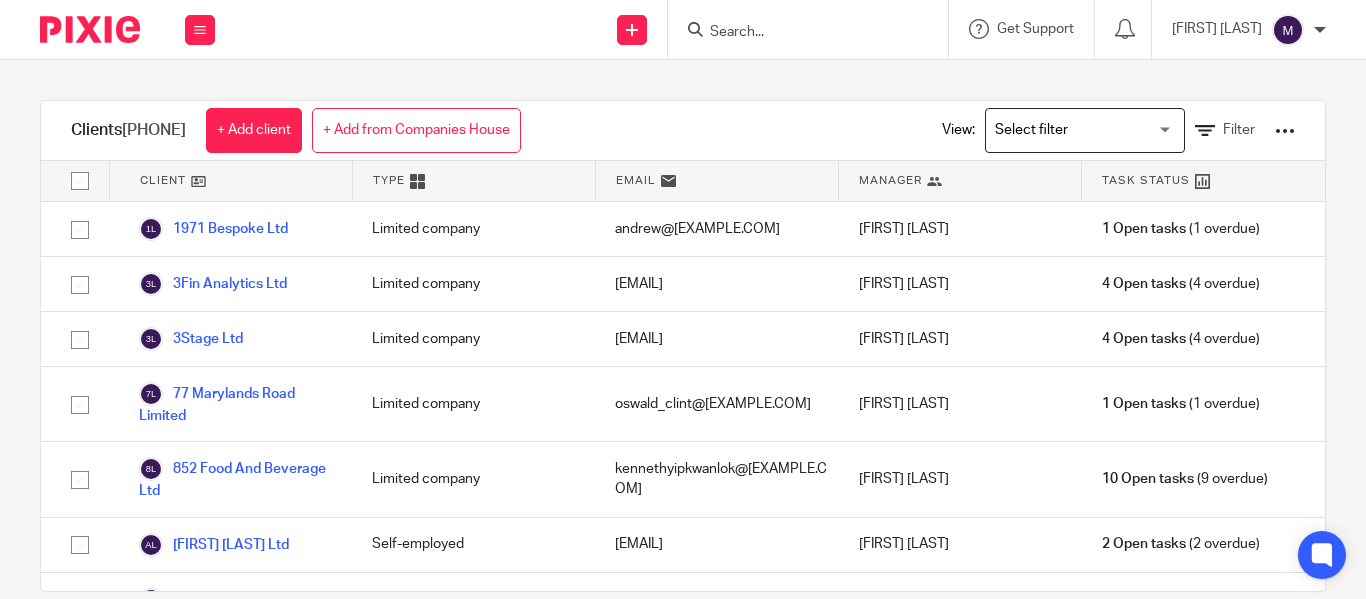 click at bounding box center (1080, 130) 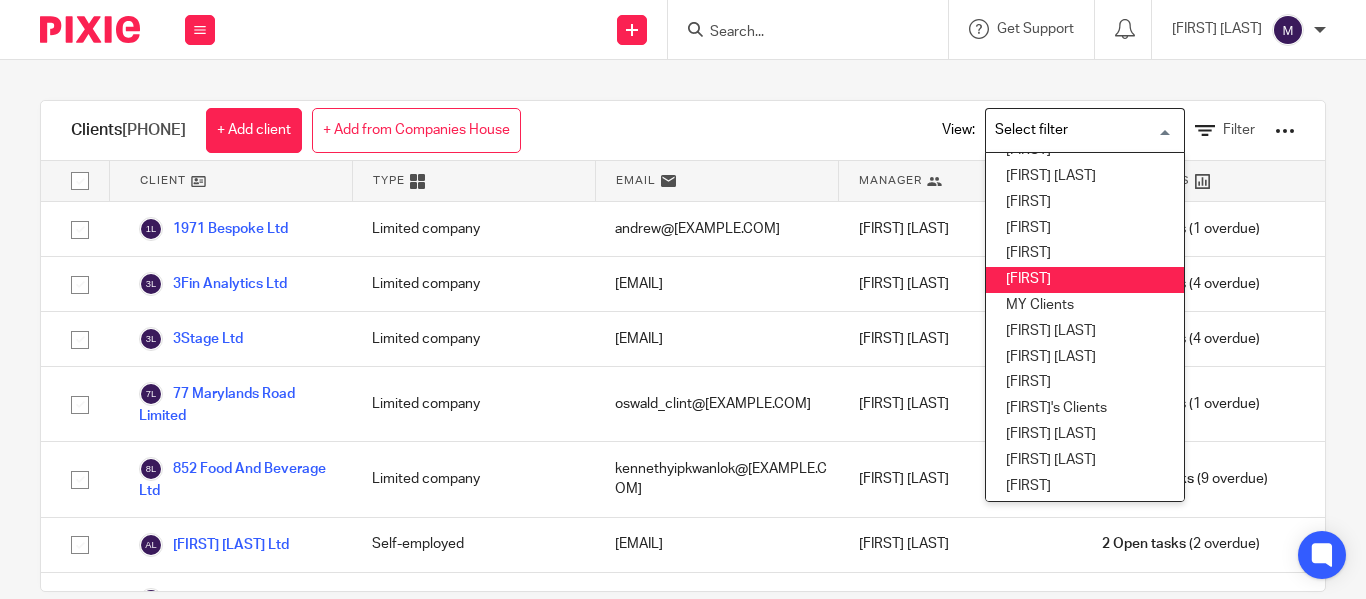 scroll, scrollTop: 500, scrollLeft: 0, axis: vertical 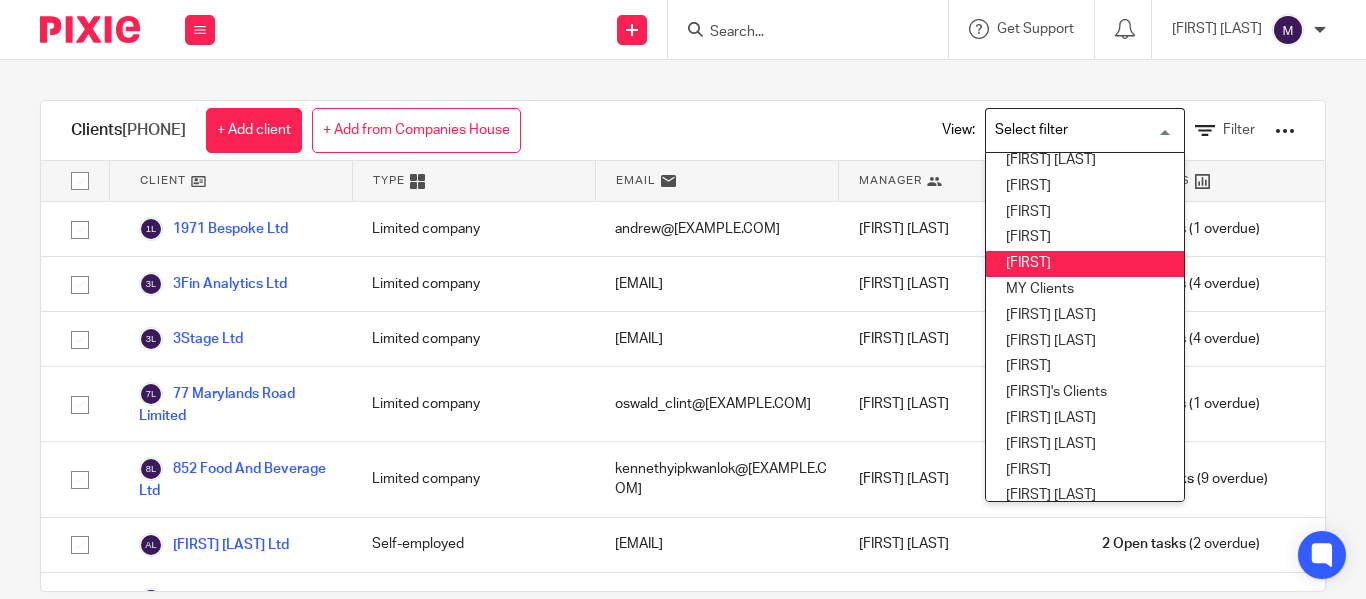 click on "[FIRST]" at bounding box center (1085, 264) 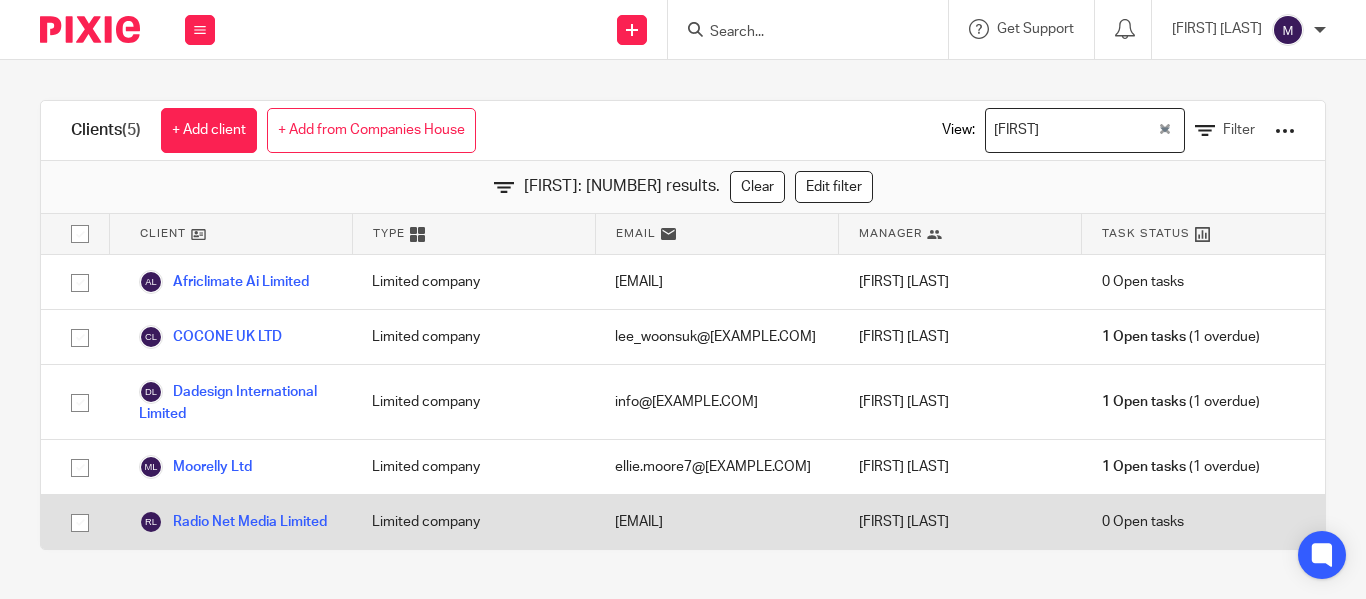scroll, scrollTop: 0, scrollLeft: 0, axis: both 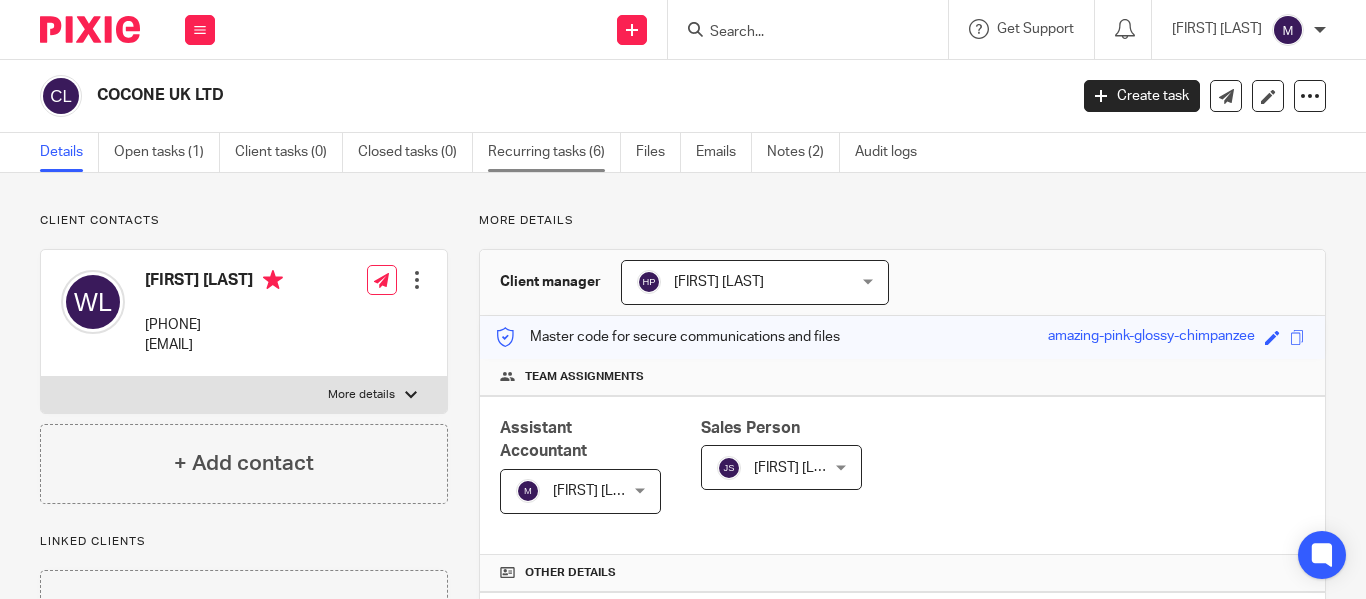 click on "Recurring tasks (6)" at bounding box center [554, 152] 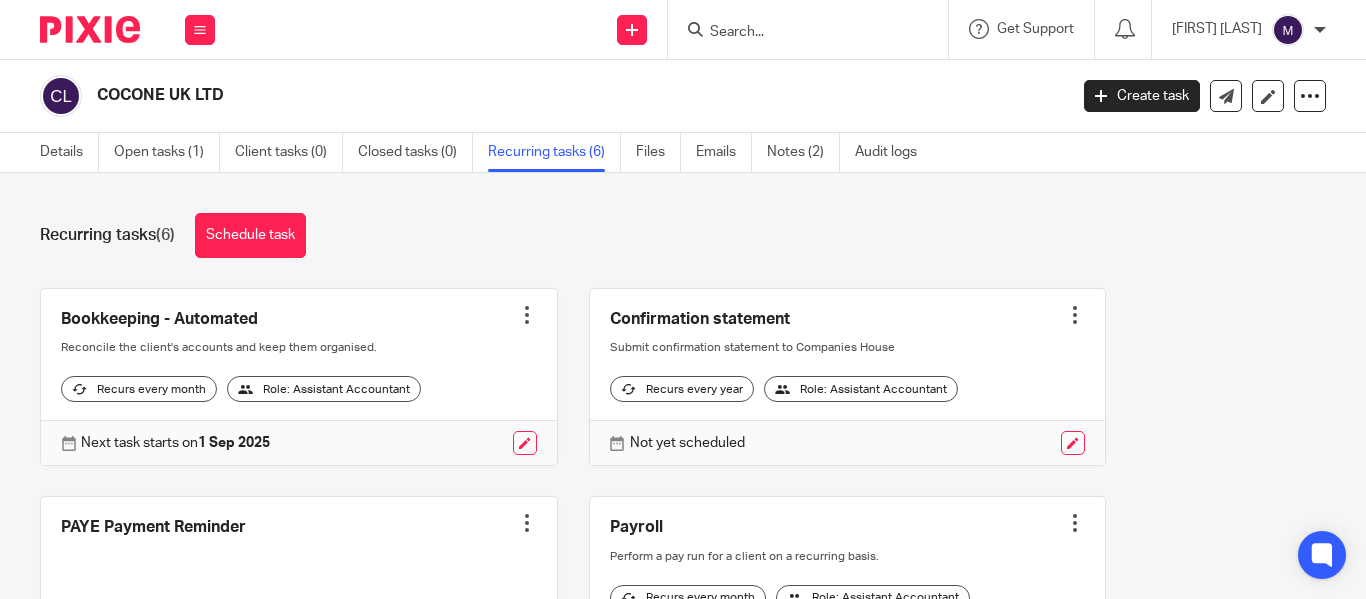scroll, scrollTop: 0, scrollLeft: 0, axis: both 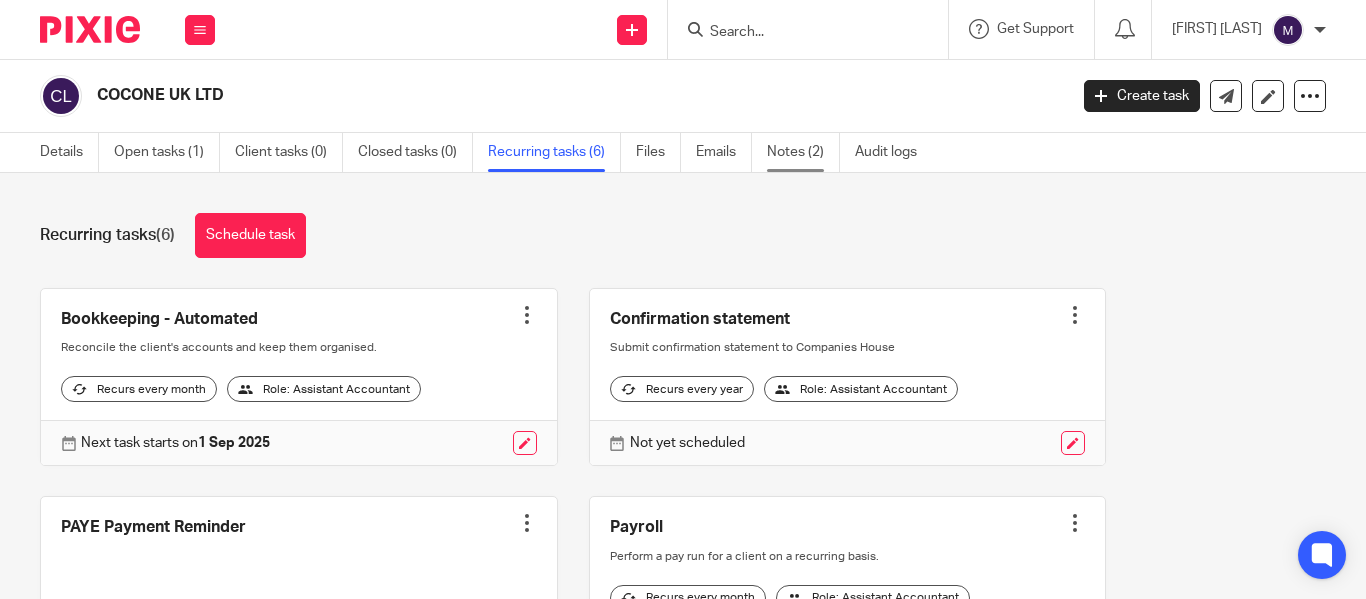 click on "Notes (2)" at bounding box center [803, 152] 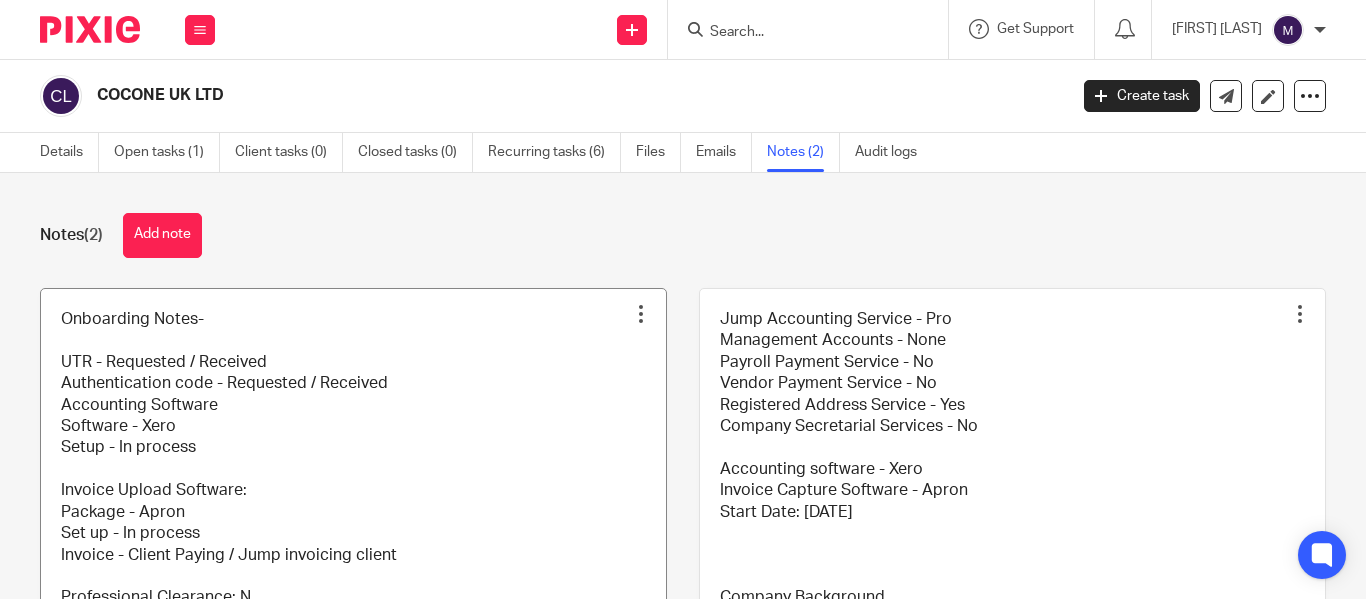 scroll, scrollTop: 0, scrollLeft: 0, axis: both 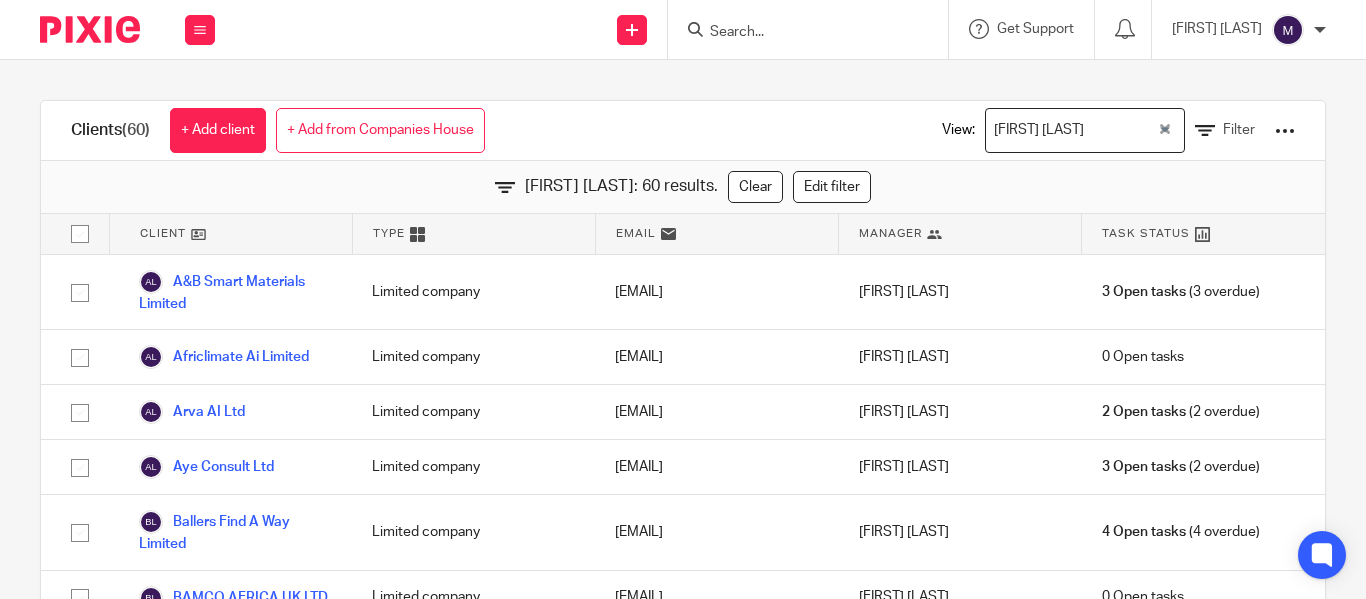 click on "Clients
(60)
+ Add client
+ Add from Companies House
View:
[FIRST] [LAST]
Loading...          Filter
[FIRST] [LAST]: 60 results.
Clear
Edit filter
Client       Type     Email     Manager       Task Status
A&B Smart Materials Limited
Limited company
[EMAIL]
[FIRST] [LAST]
3 Open tasks
(3 overdue)
Africlimate Ai Limited
Limited company
[EMAIL]
[FIRST] [LAST]
0 Open tasks
Arva AI Ltd
Limited company
[EMAIL]
[FIRST] [LAST]" at bounding box center (683, 372) 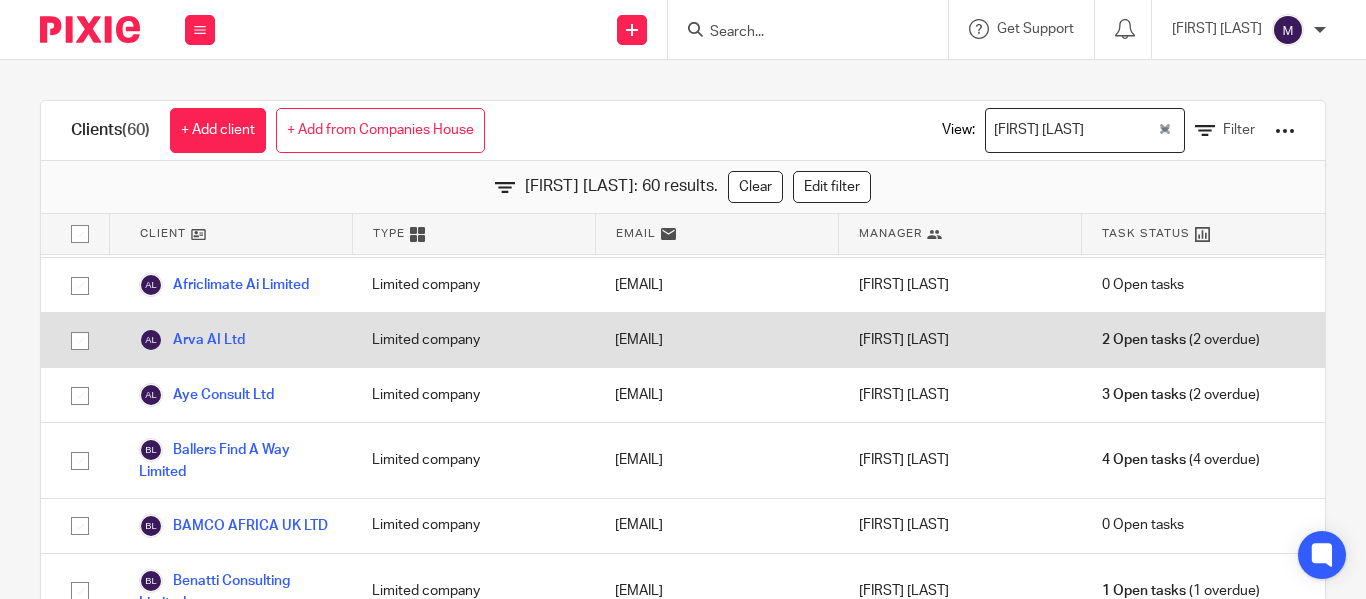 scroll, scrollTop: 0, scrollLeft: 0, axis: both 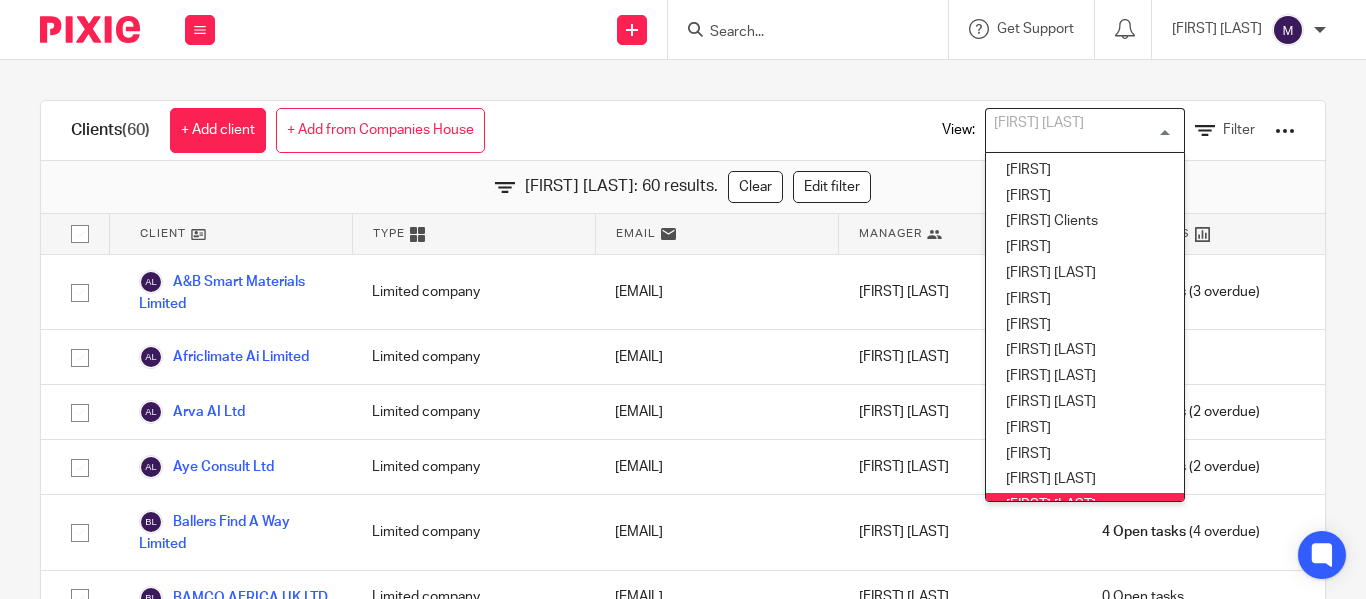 click on "[FIRST] [LAST]" at bounding box center [1080, 128] 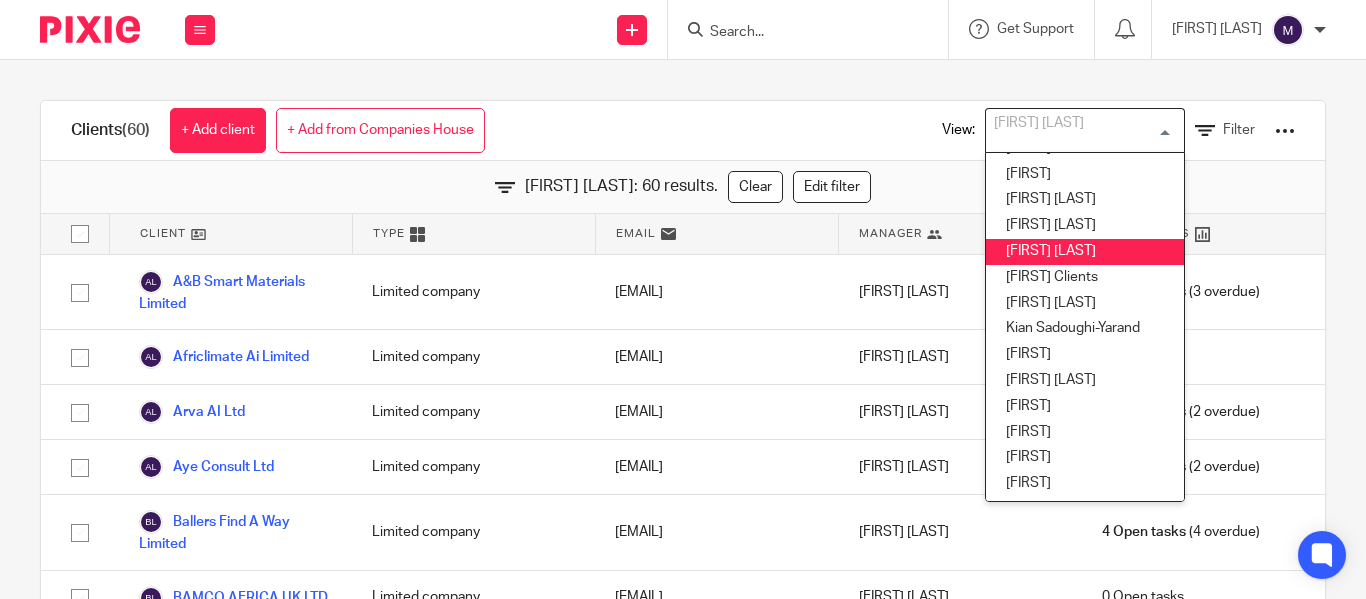 scroll, scrollTop: 284, scrollLeft: 0, axis: vertical 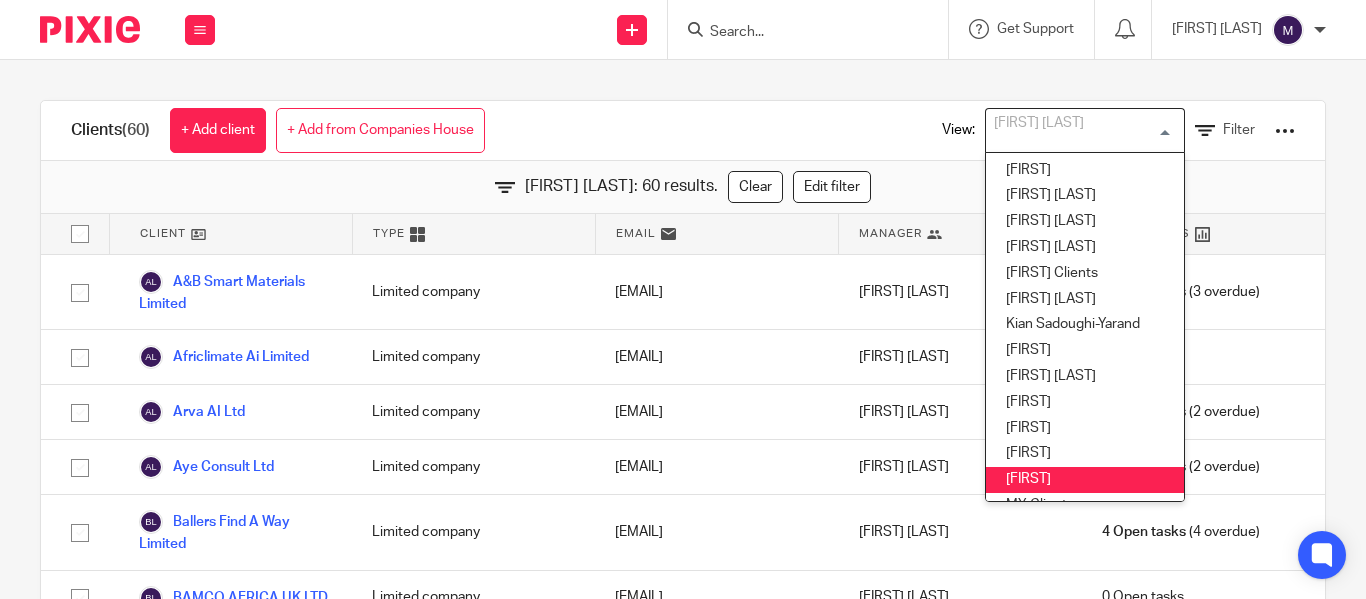 click on "[FIRST]" at bounding box center (1085, 480) 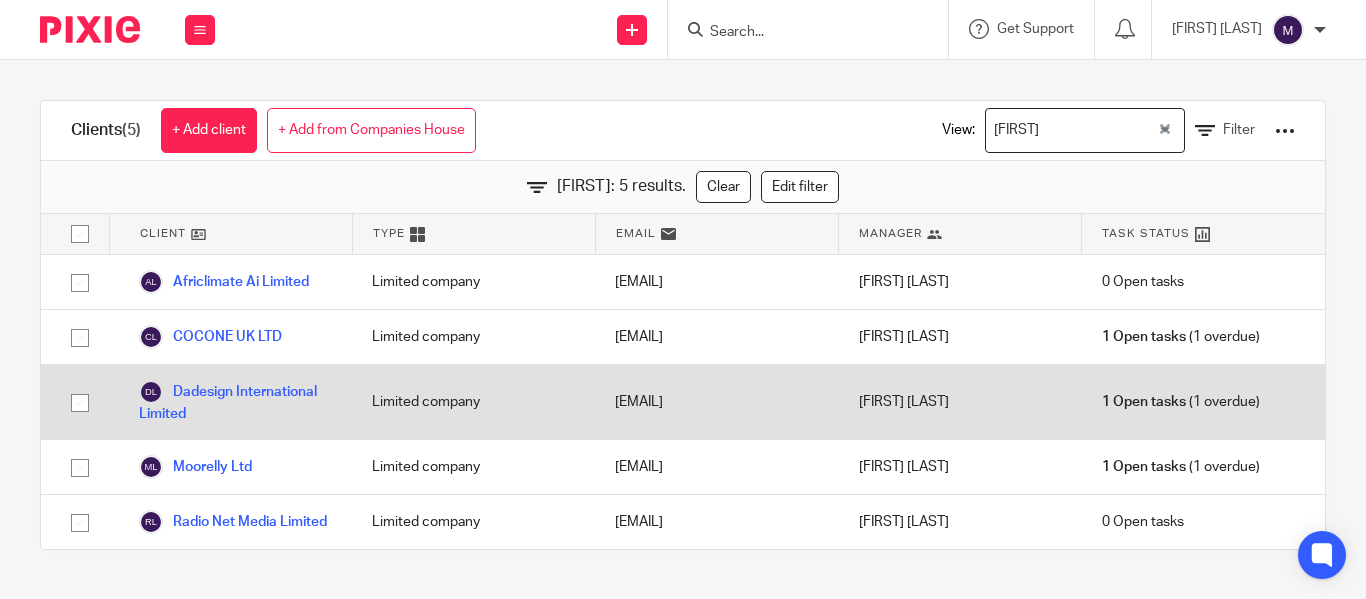 scroll, scrollTop: 0, scrollLeft: 0, axis: both 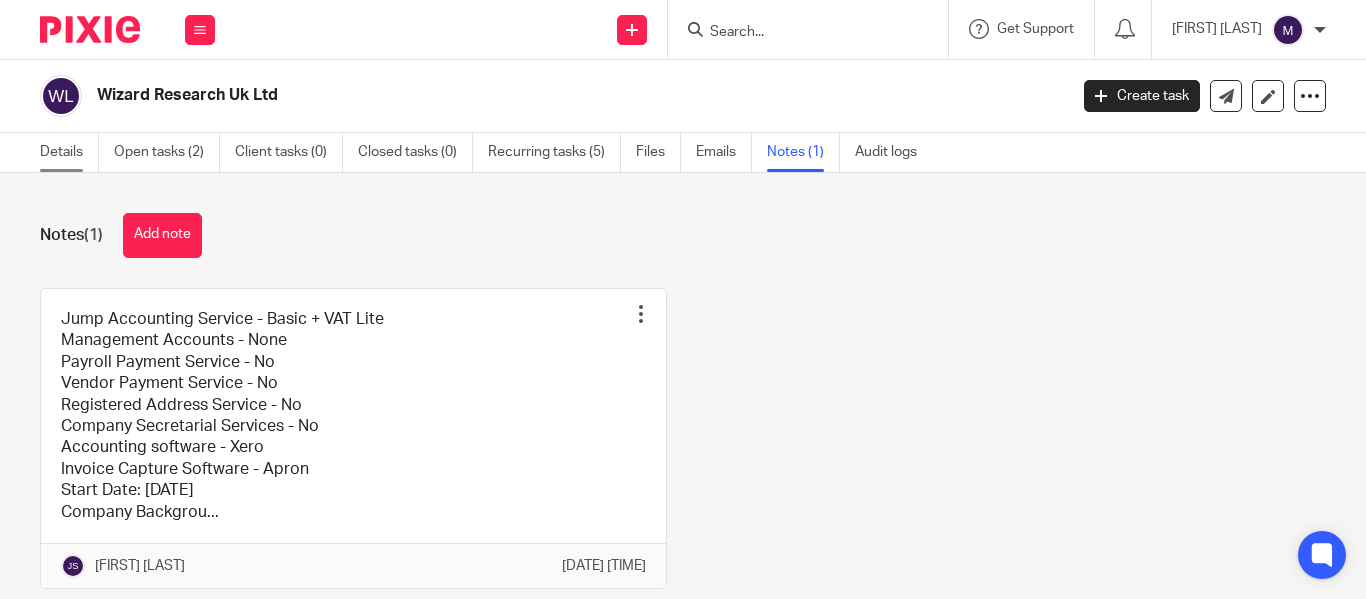 click on "Details" at bounding box center [69, 152] 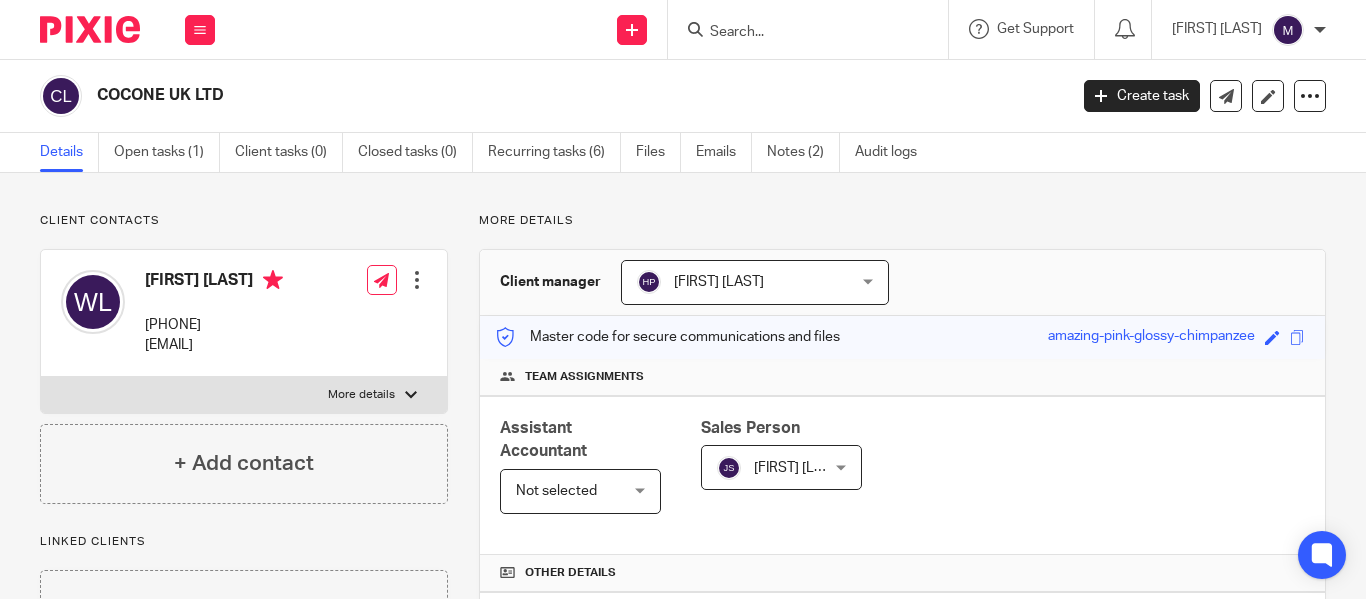 scroll, scrollTop: 0, scrollLeft: 0, axis: both 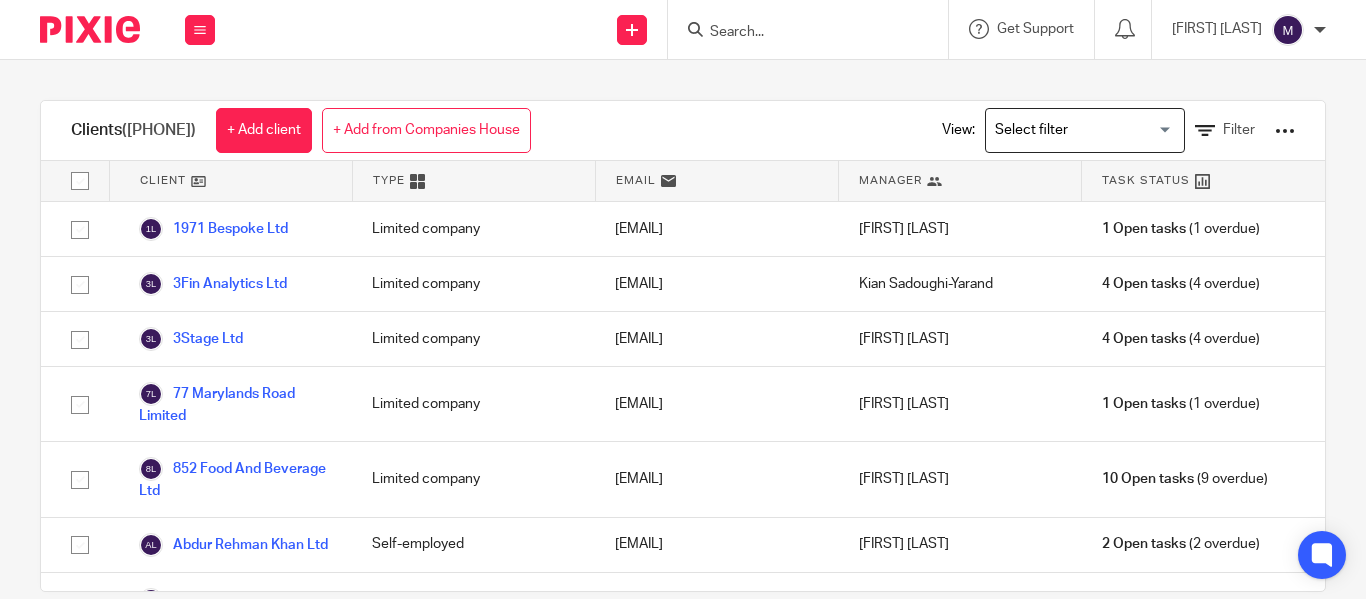 click at bounding box center [1080, 130] 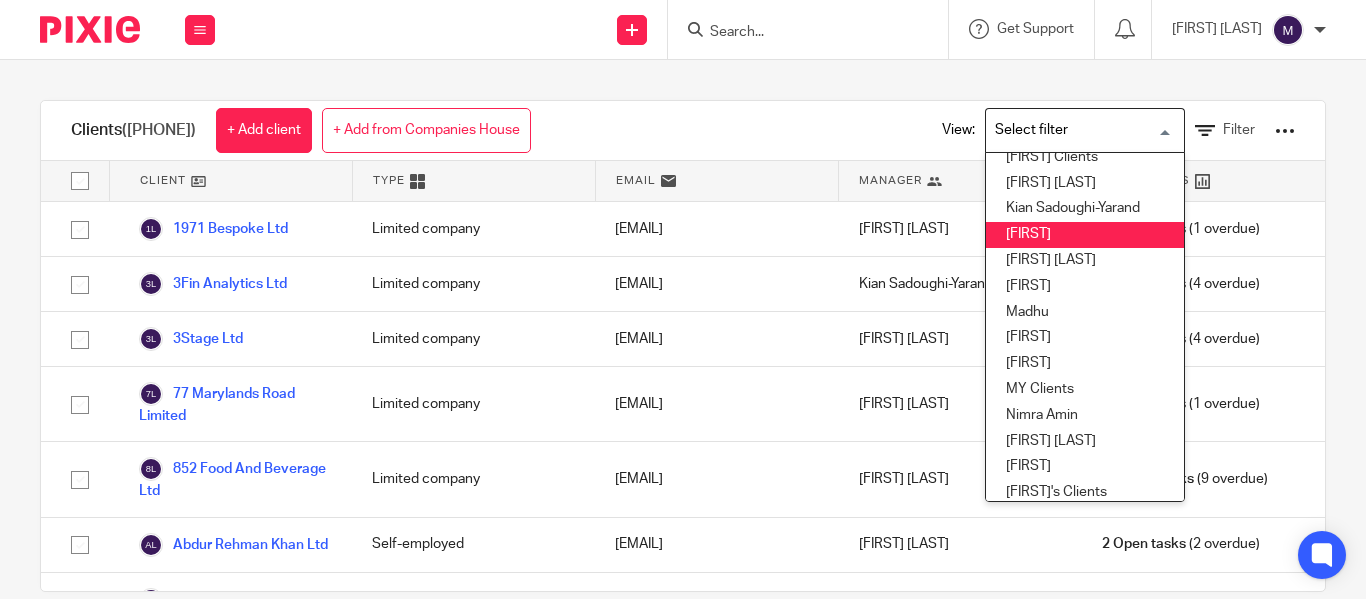 scroll, scrollTop: 500, scrollLeft: 0, axis: vertical 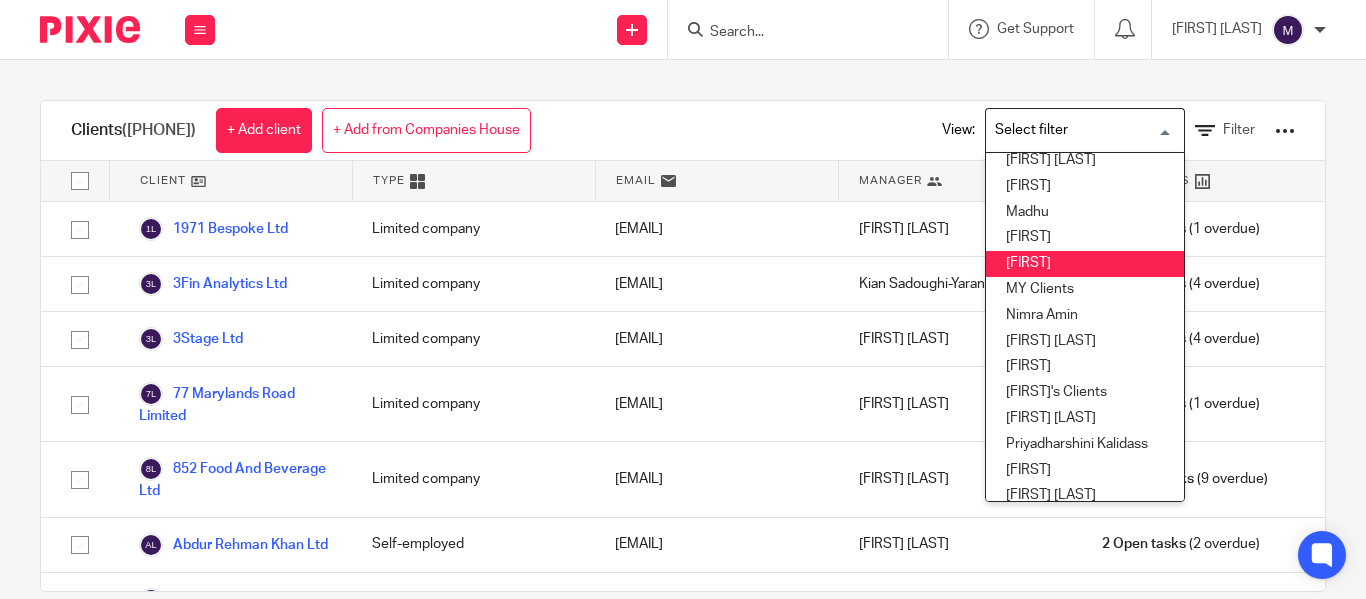 click on "[FIRST]" at bounding box center (1085, 264) 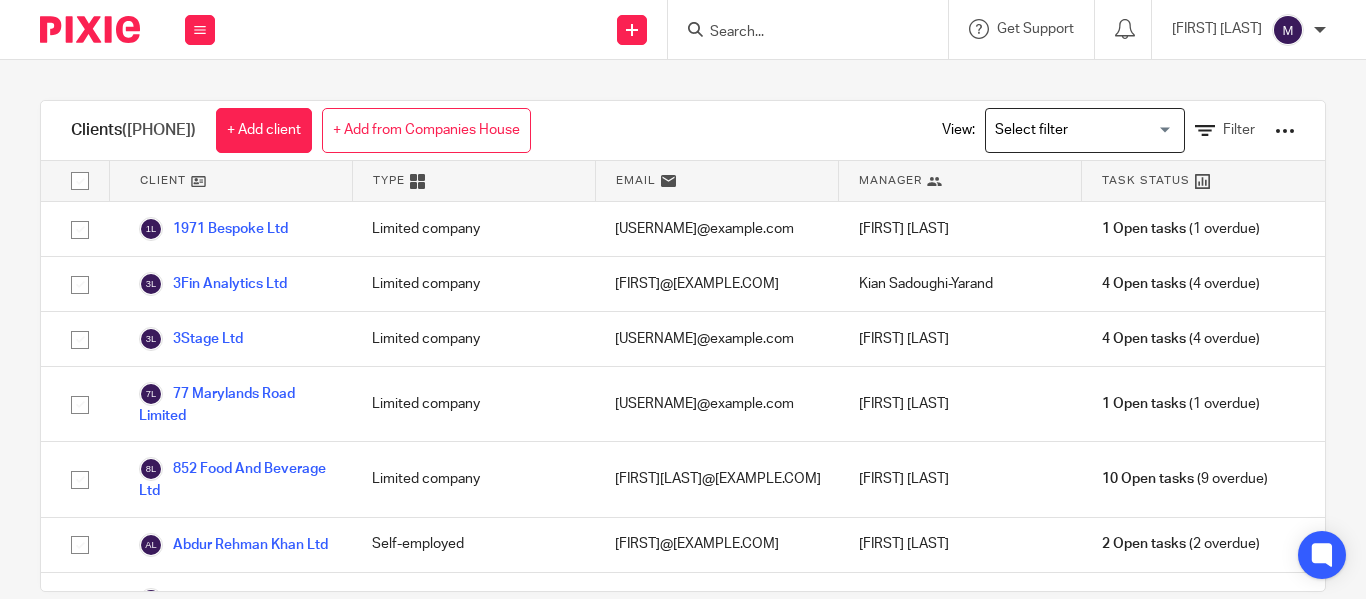 scroll, scrollTop: 0, scrollLeft: 0, axis: both 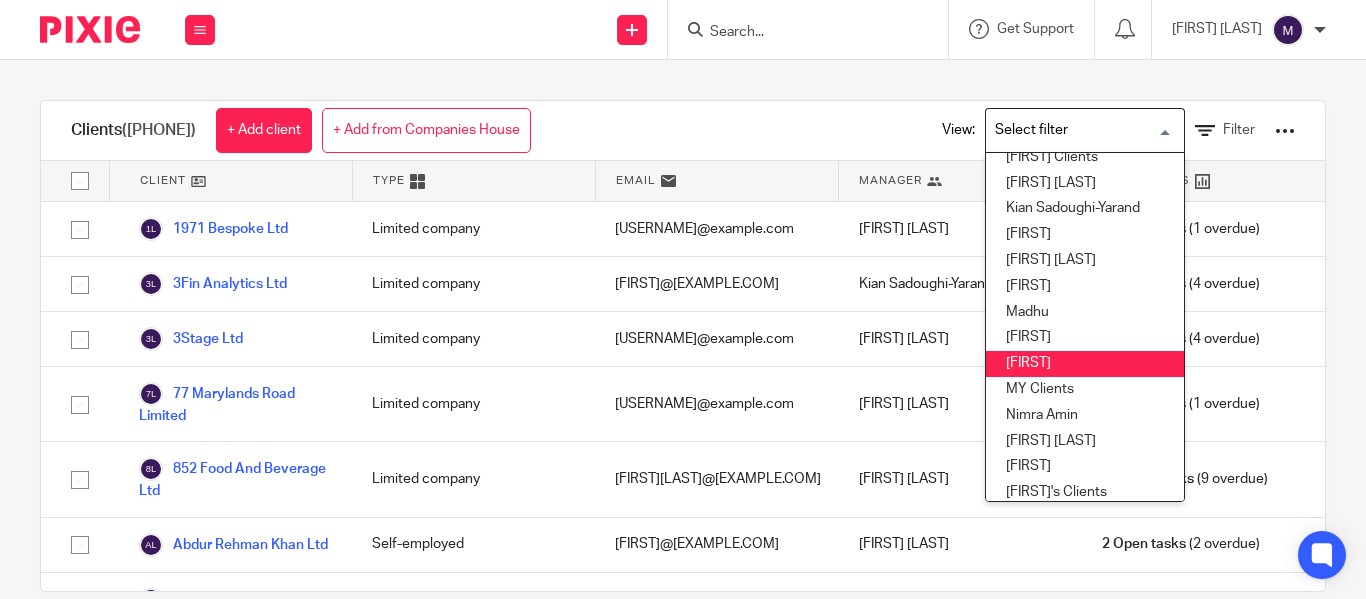 click on "[FIRST]" at bounding box center [1085, 364] 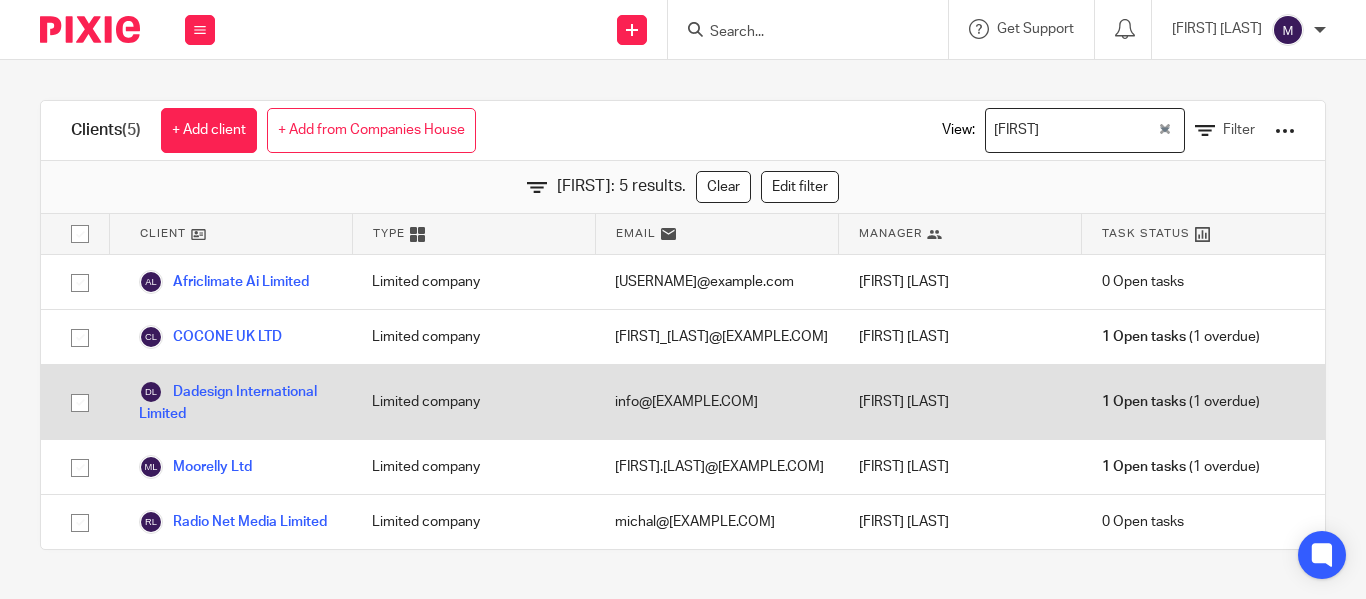 scroll, scrollTop: 0, scrollLeft: 0, axis: both 